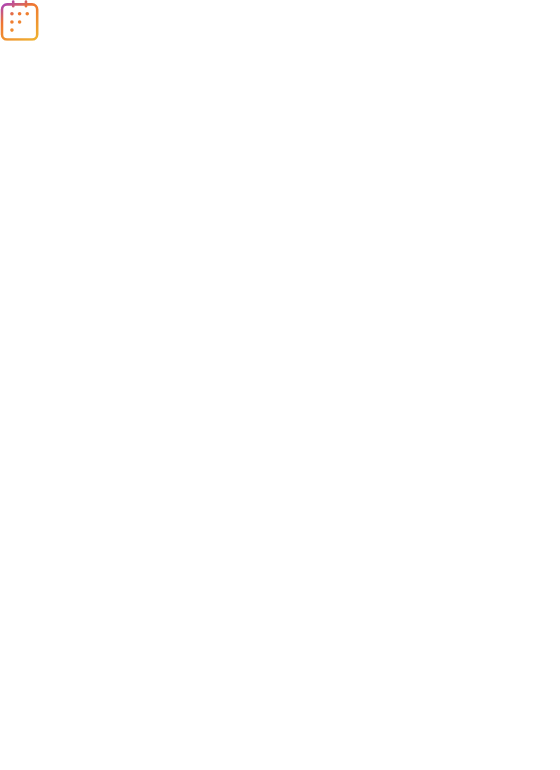 scroll, scrollTop: 0, scrollLeft: 0, axis: both 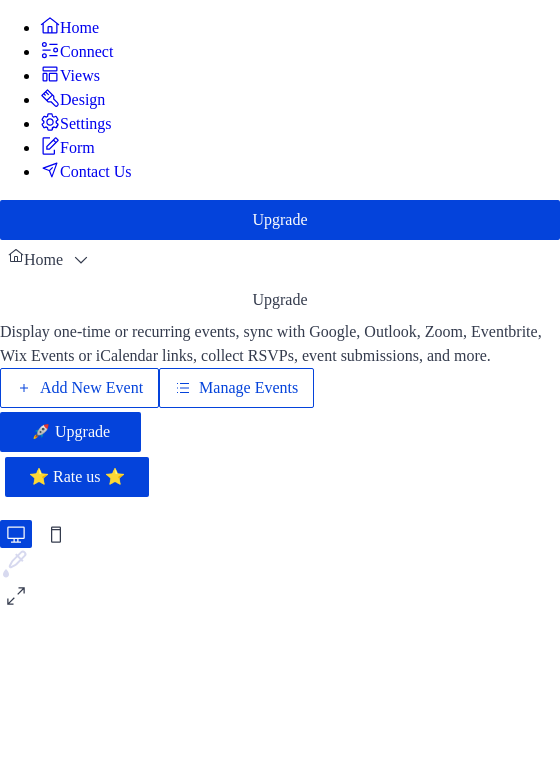 click on "Add New Event" at bounding box center (91, 388) 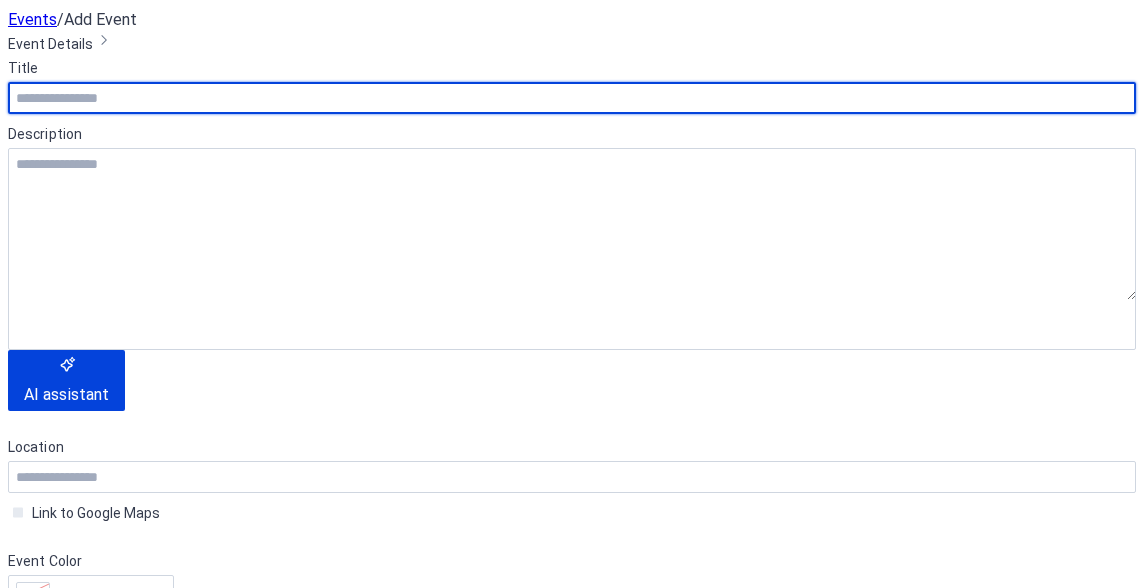 scroll, scrollTop: 0, scrollLeft: 0, axis: both 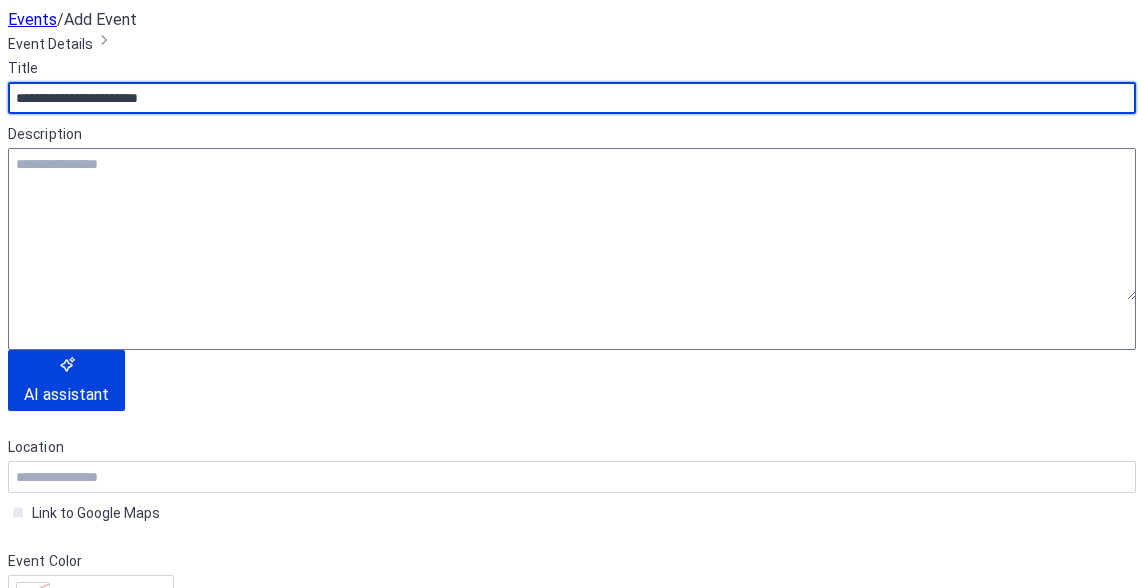 type on "**********" 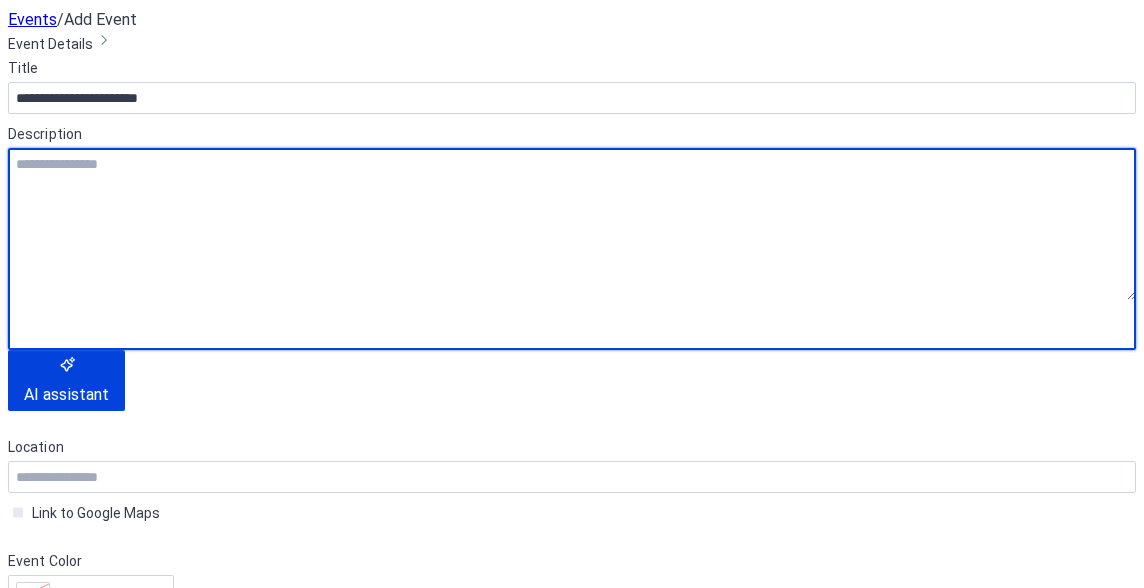 click at bounding box center (572, 224) 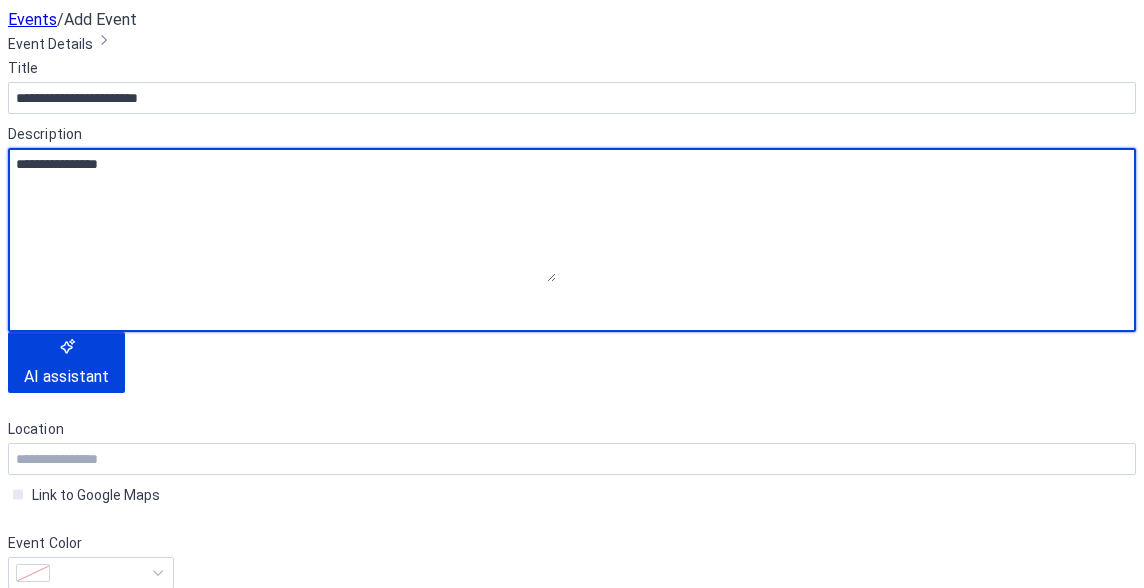scroll, scrollTop: 438, scrollLeft: 0, axis: vertical 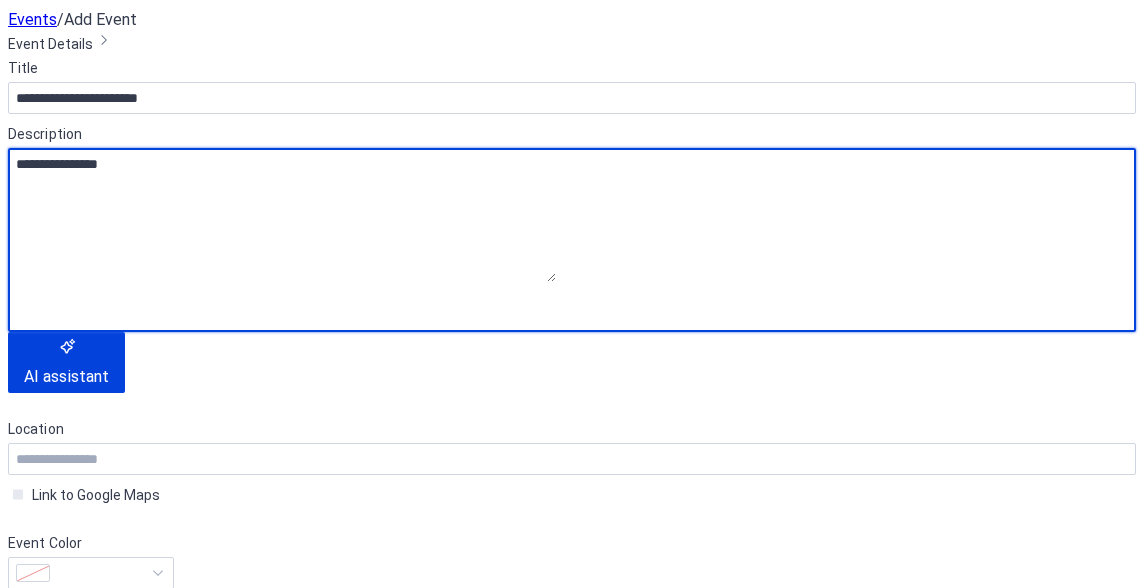 type on "**********" 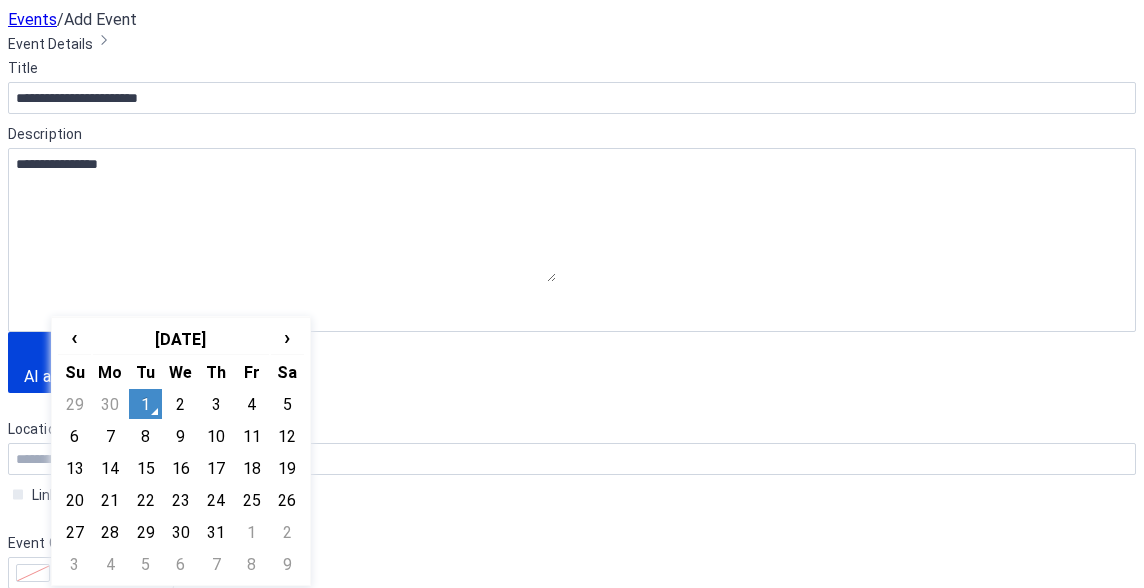 click 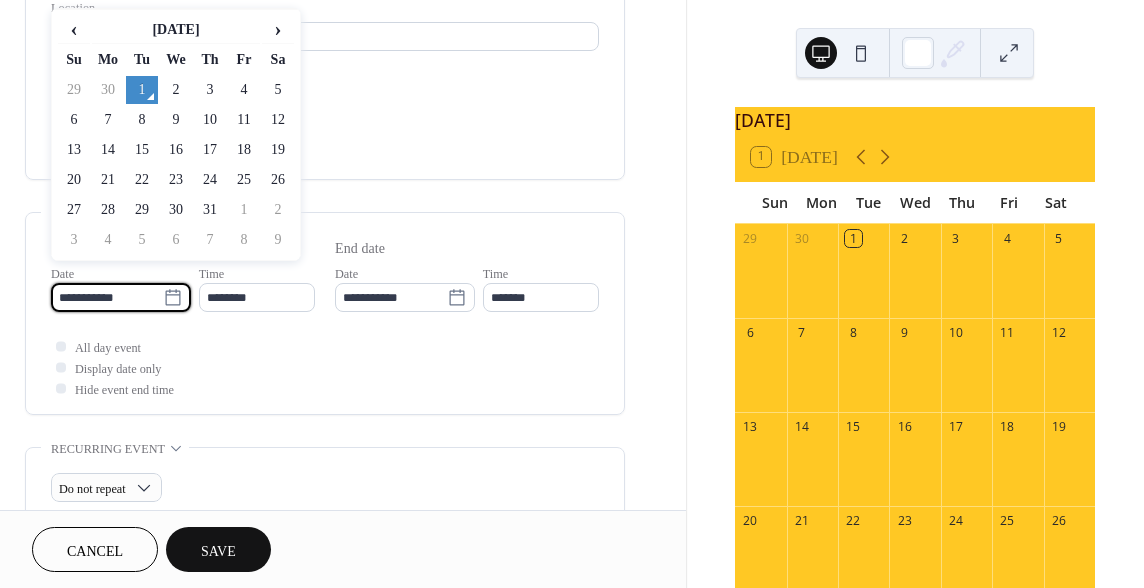 click 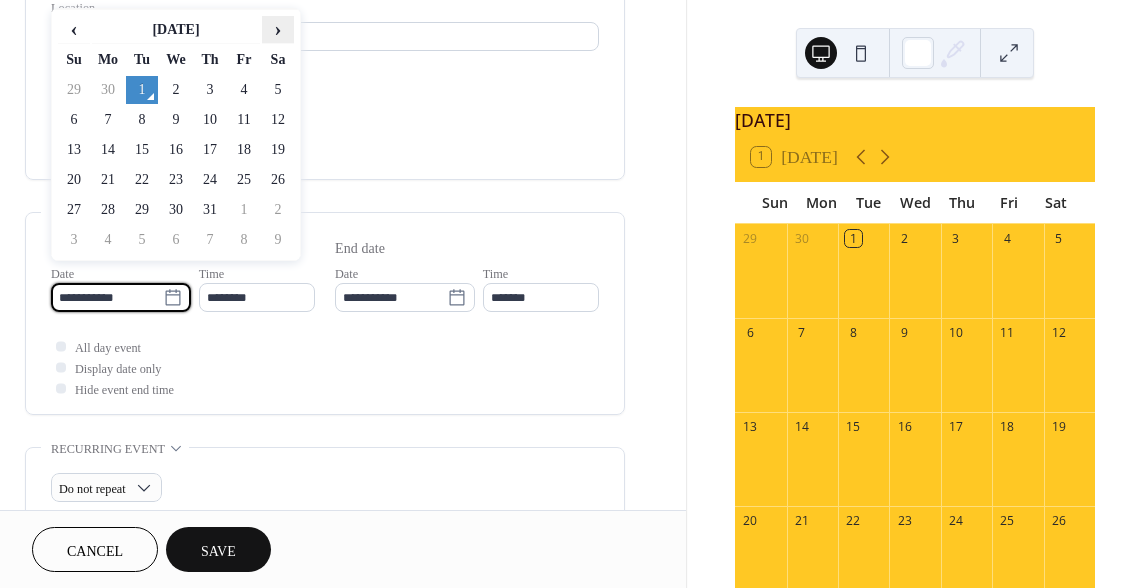 click on "›" at bounding box center (278, 29) 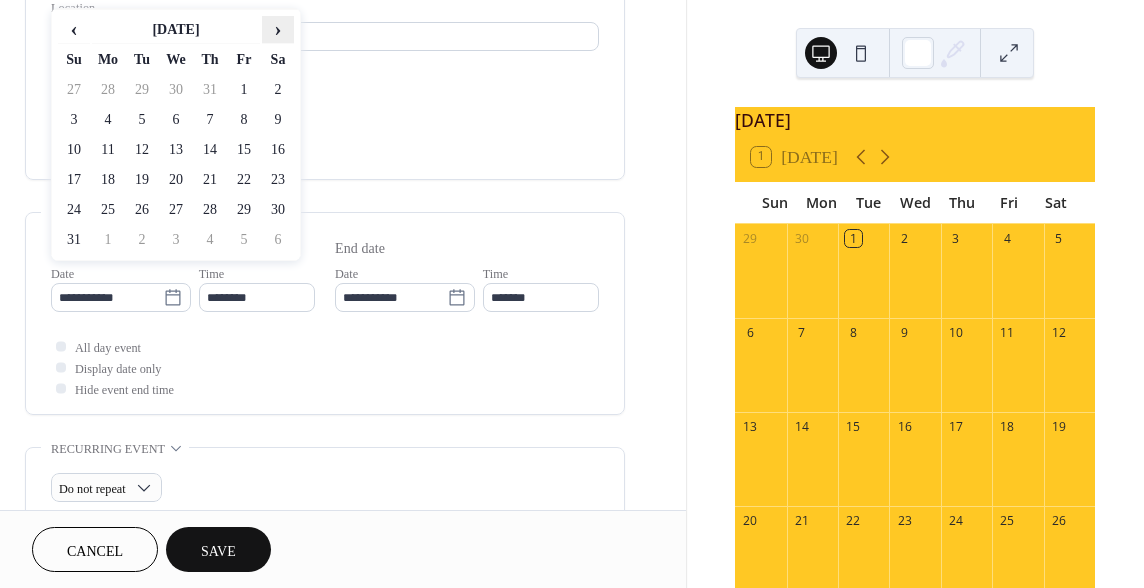 click on "›" at bounding box center [278, 29] 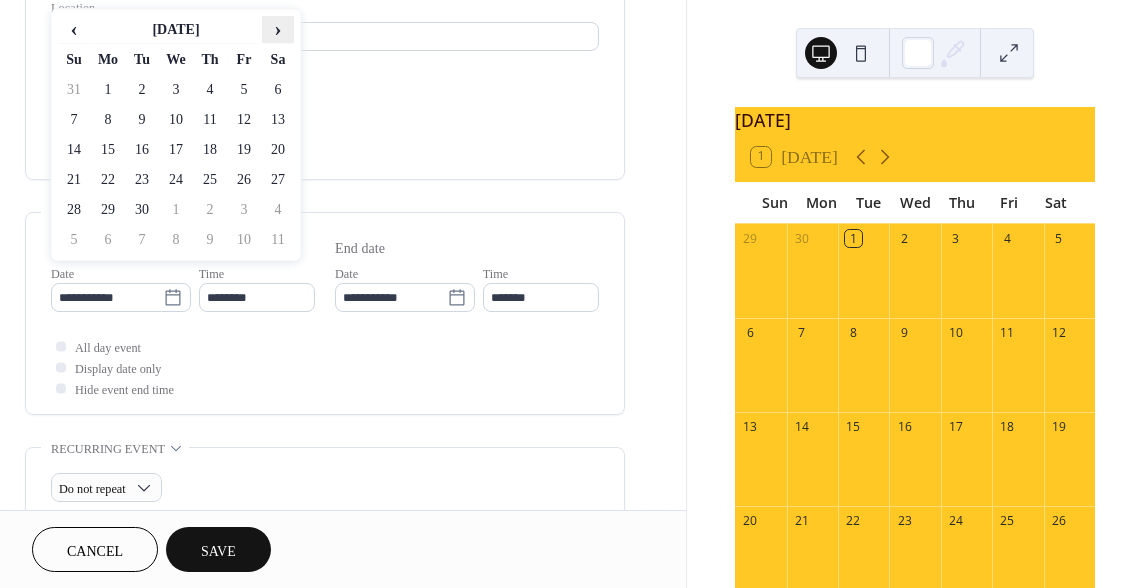 click on "›" at bounding box center (278, 29) 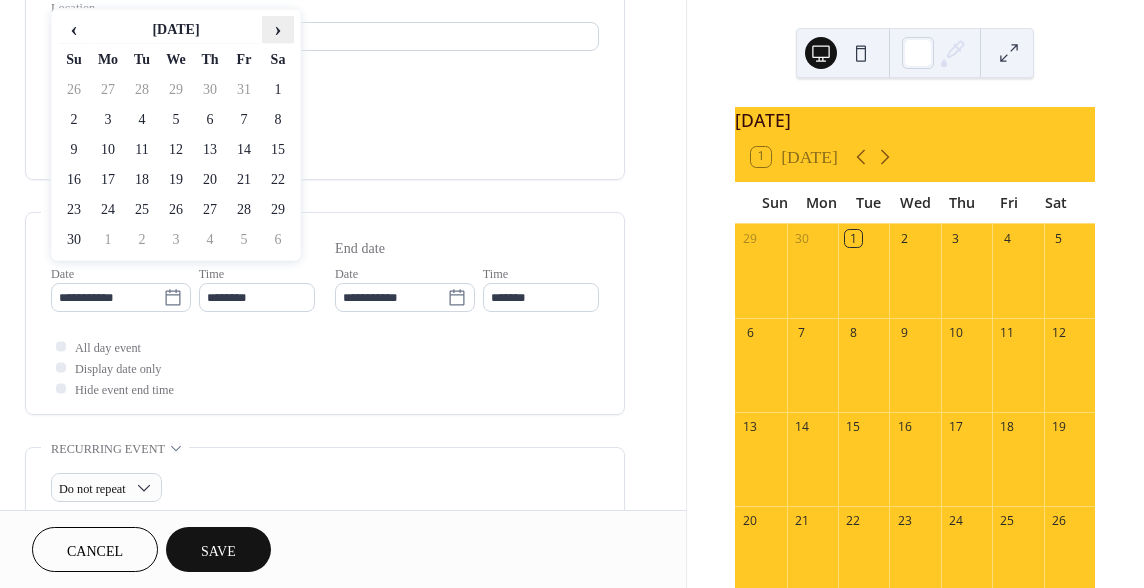 click on "›" at bounding box center (278, 29) 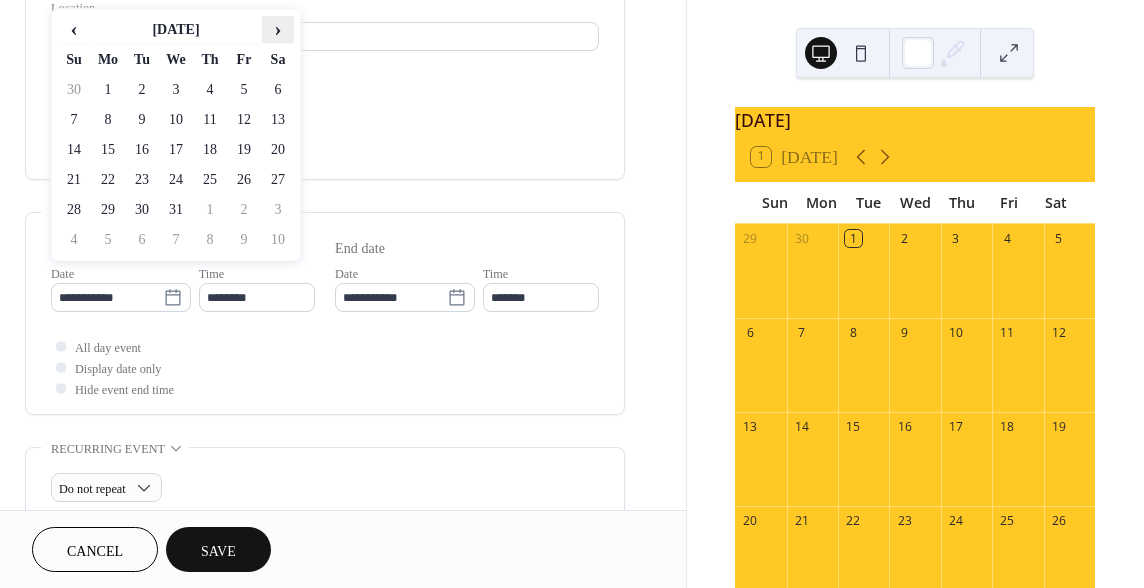 click on "›" at bounding box center (278, 29) 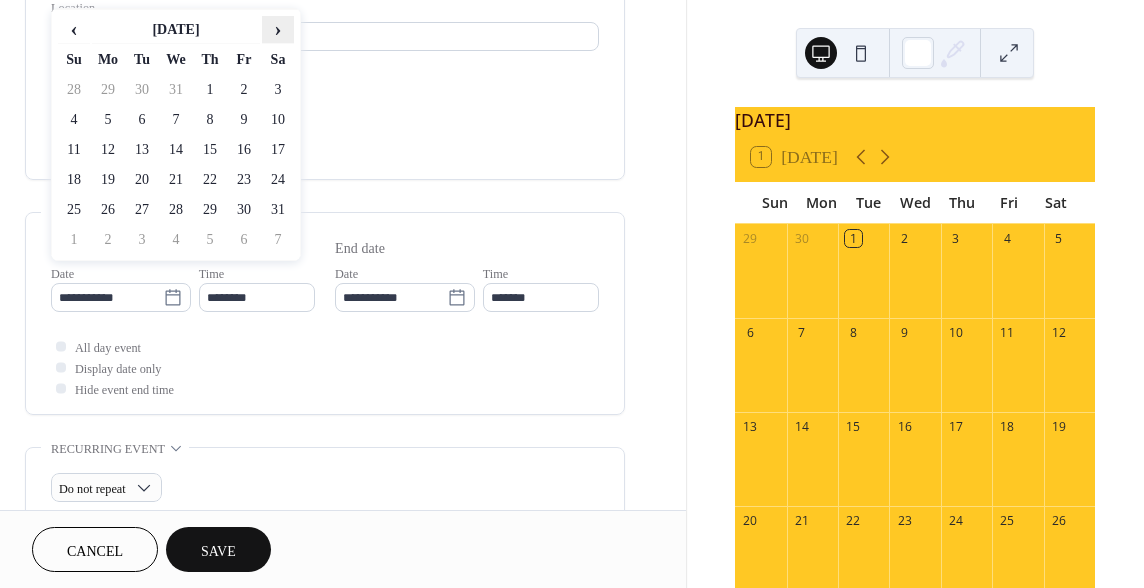 click on "›" at bounding box center [278, 29] 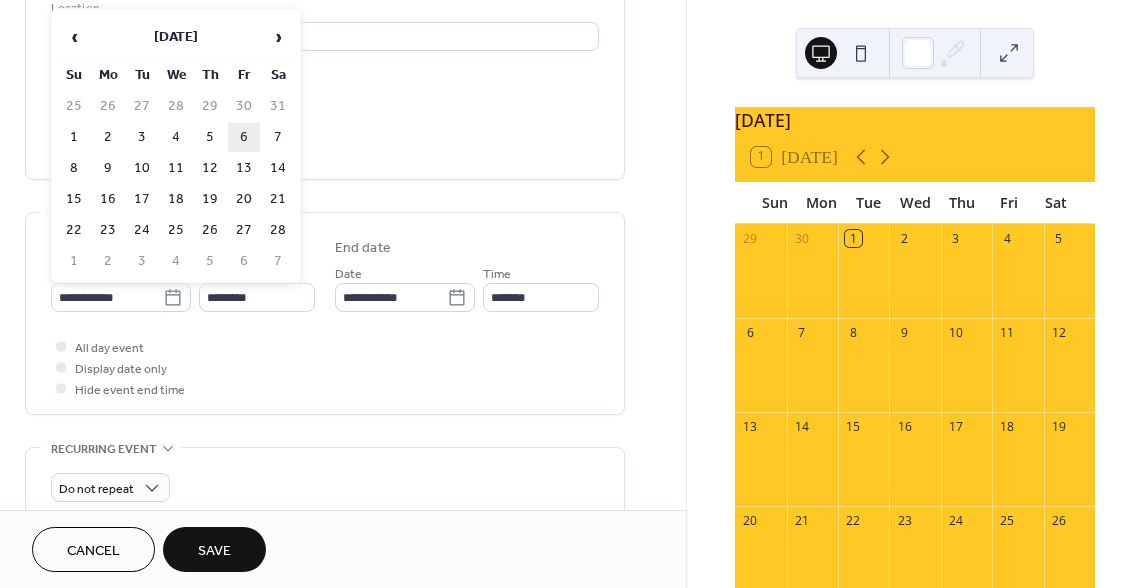 click on "6" at bounding box center [244, 137] 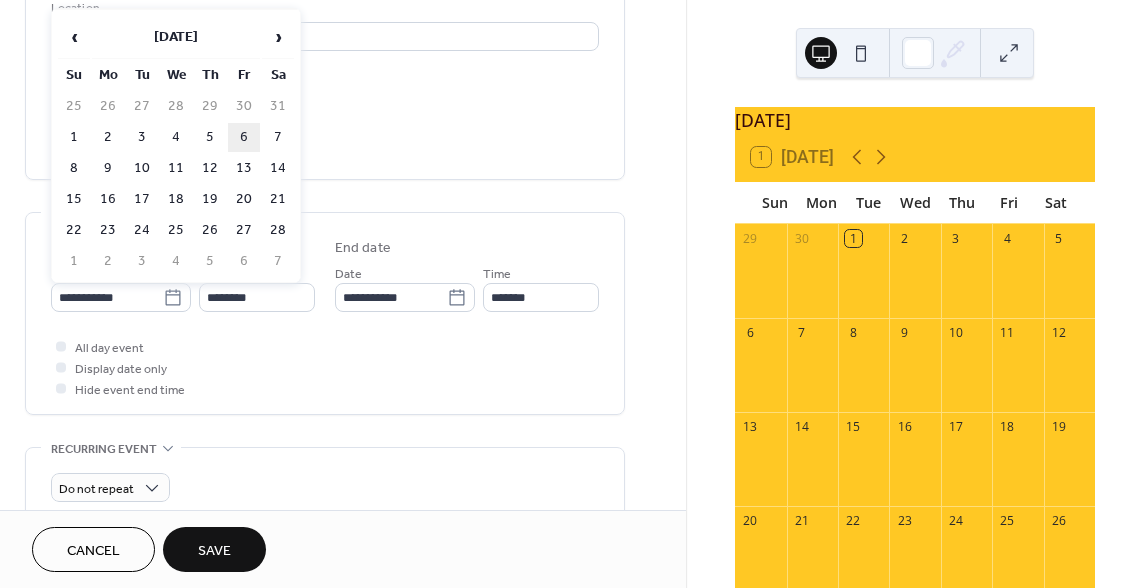 type on "**********" 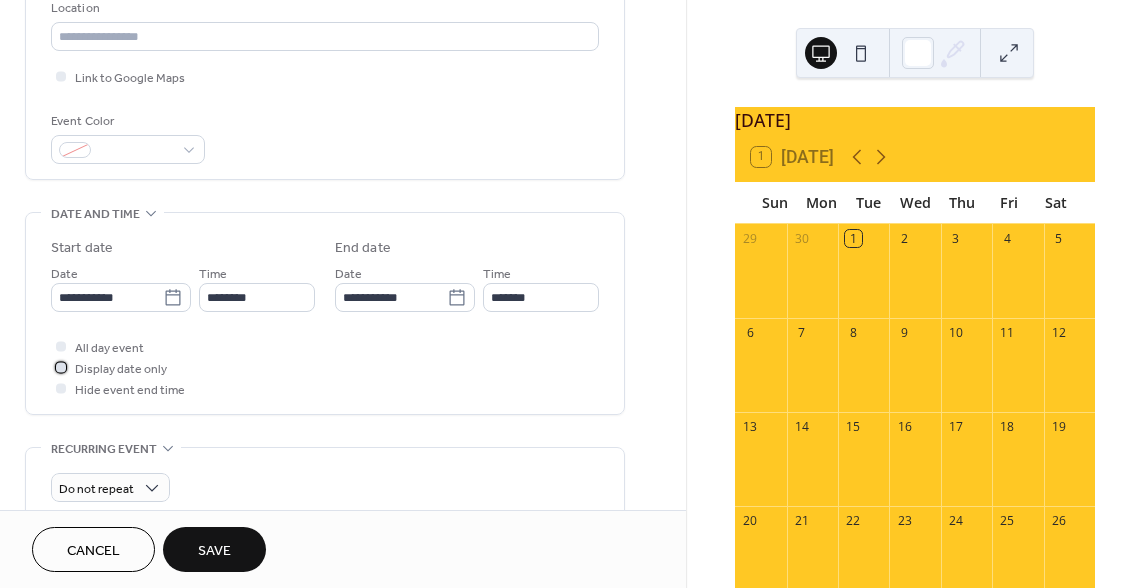 click at bounding box center [61, 367] 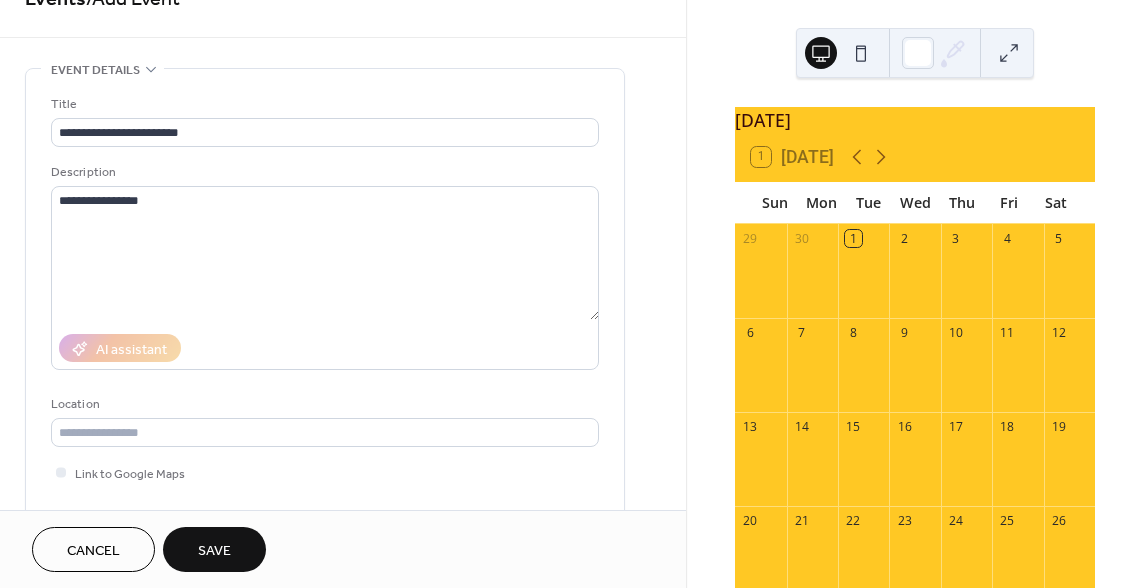 scroll, scrollTop: 41, scrollLeft: 0, axis: vertical 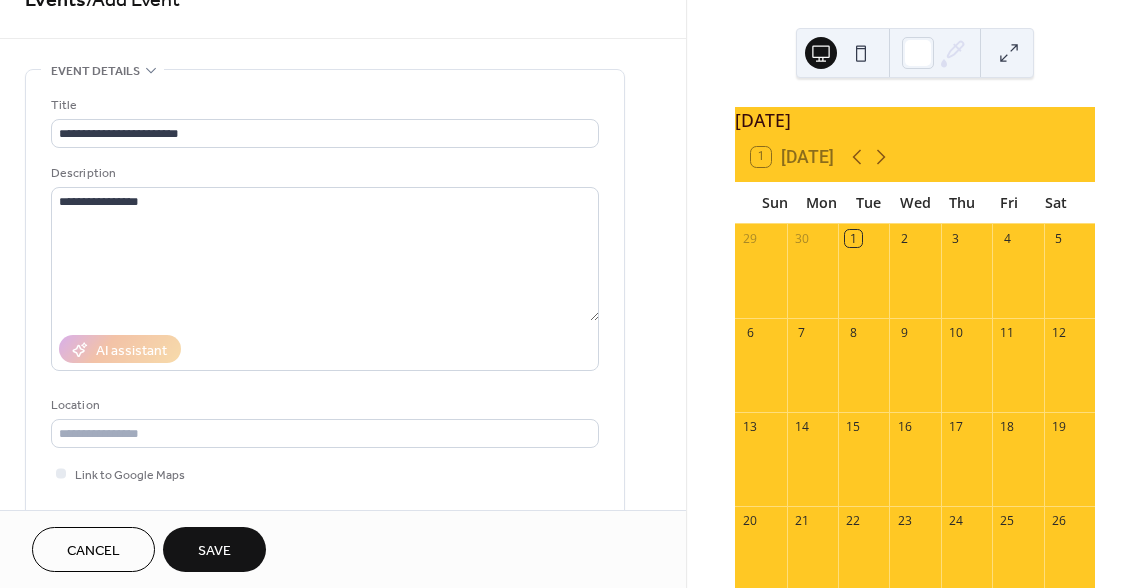 click on "Save" at bounding box center (214, 551) 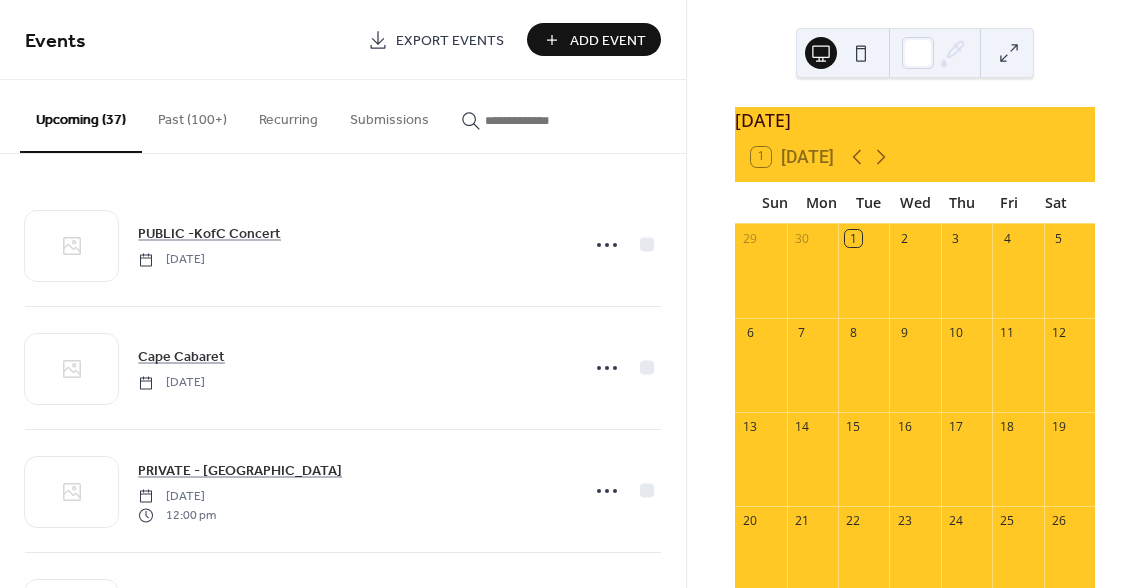 click on "Add Event" at bounding box center (608, 41) 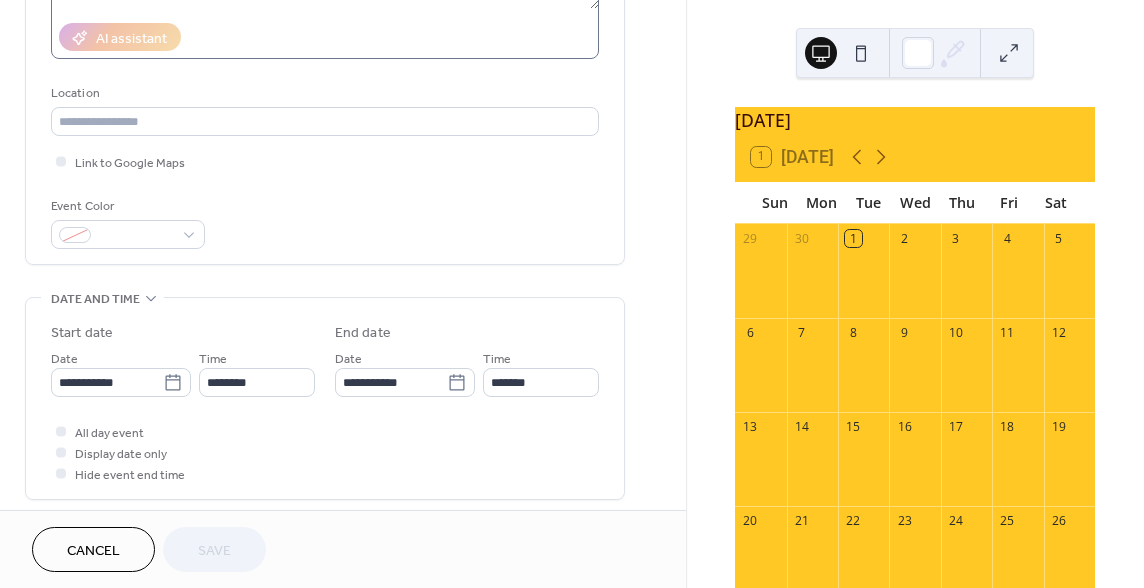 scroll, scrollTop: 357, scrollLeft: 0, axis: vertical 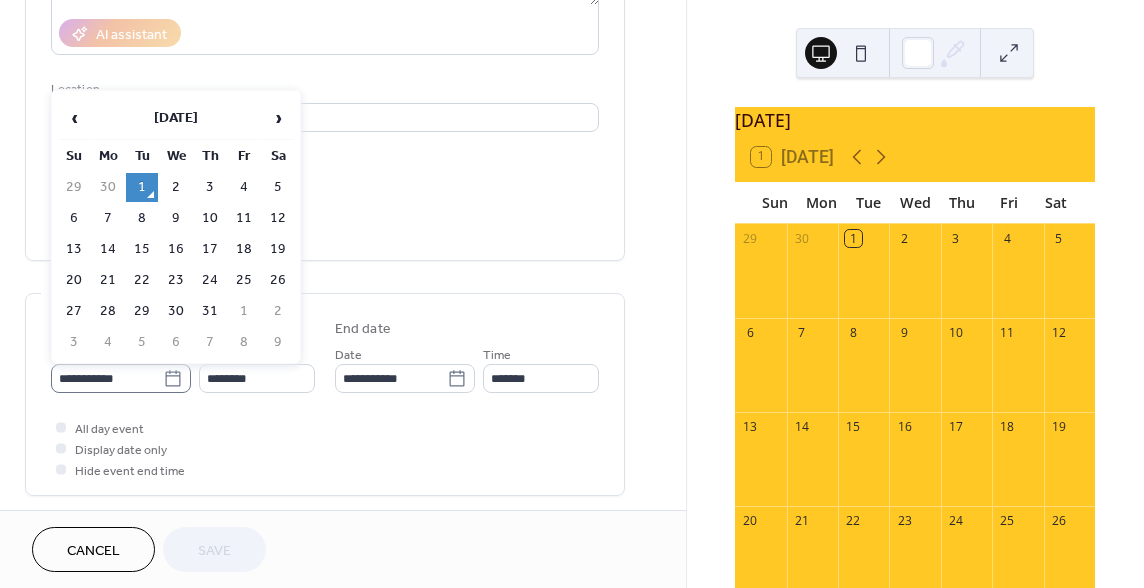 click 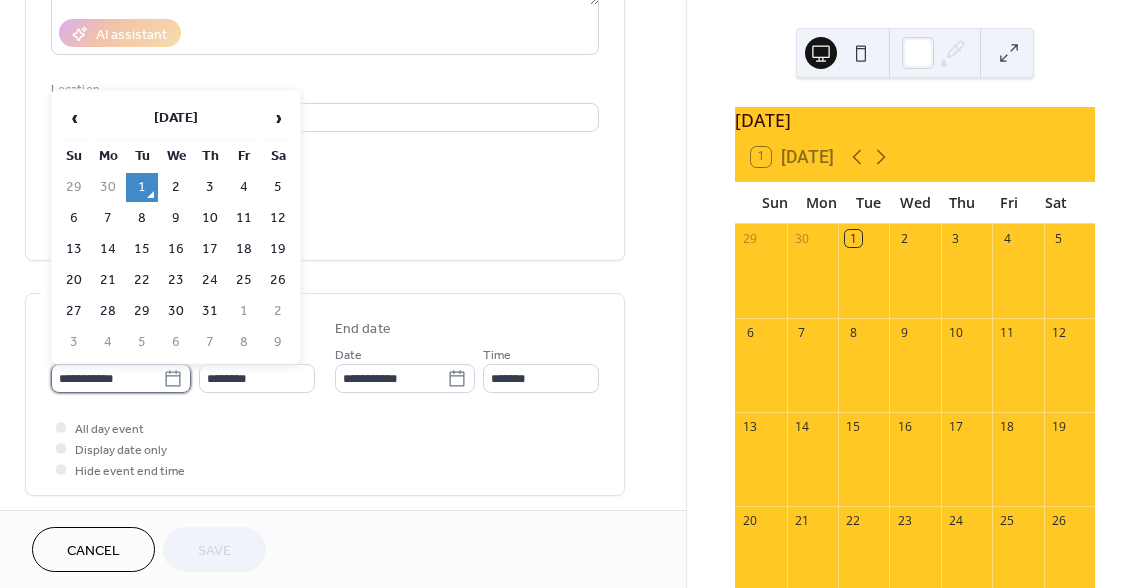 click on "**********" at bounding box center (107, 378) 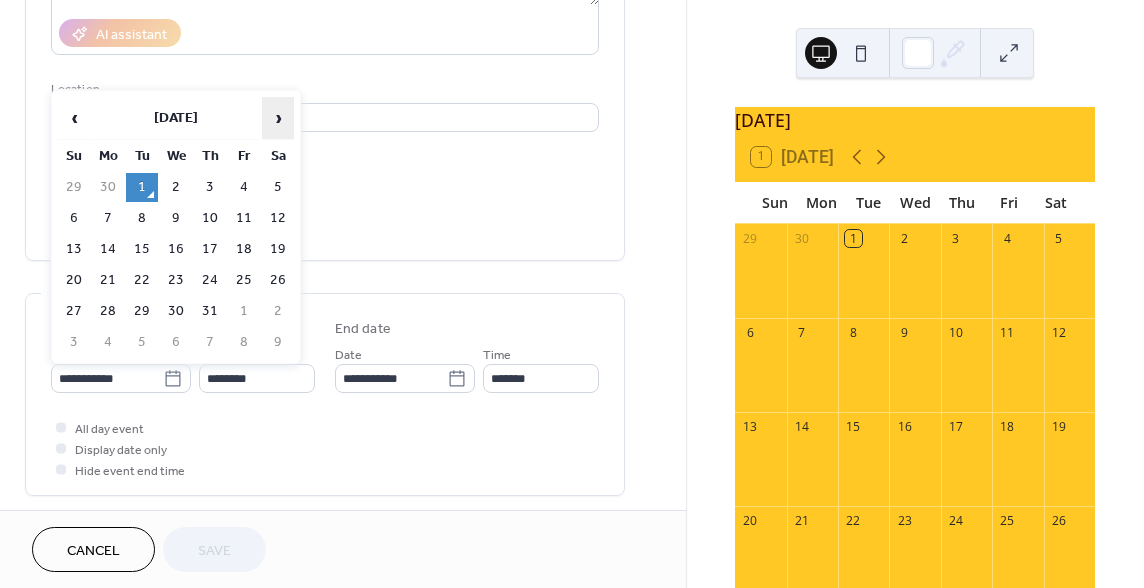 click on "›" at bounding box center [278, 118] 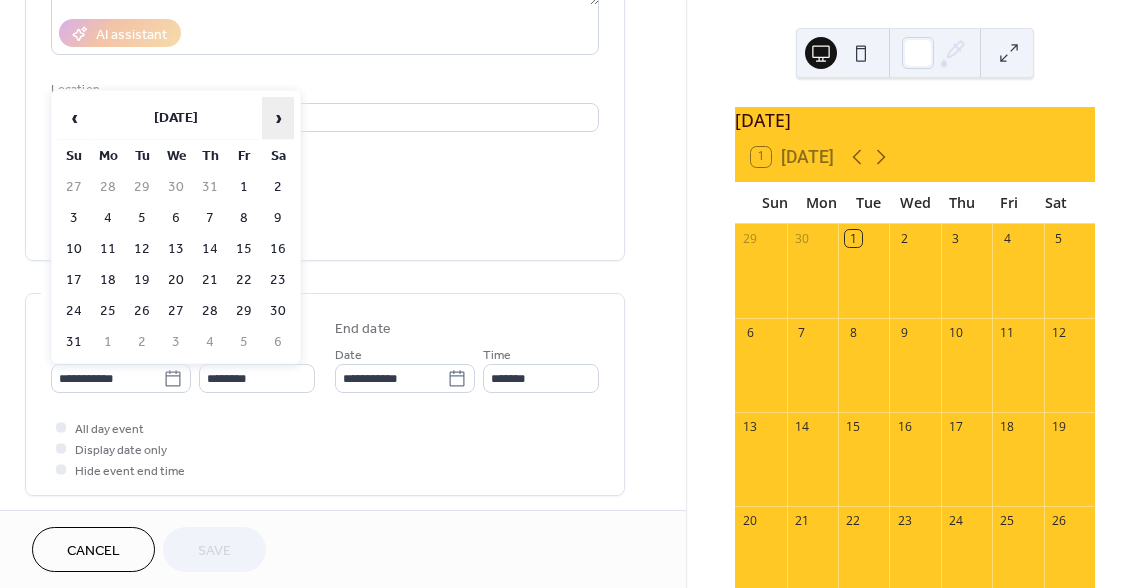click on "›" at bounding box center [278, 118] 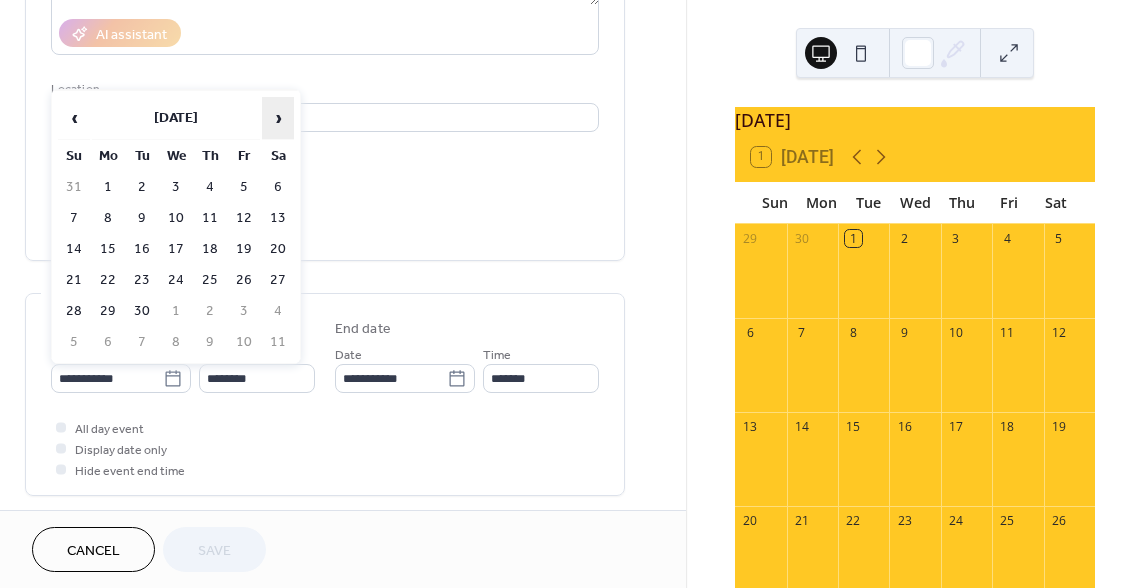 click on "›" at bounding box center [278, 118] 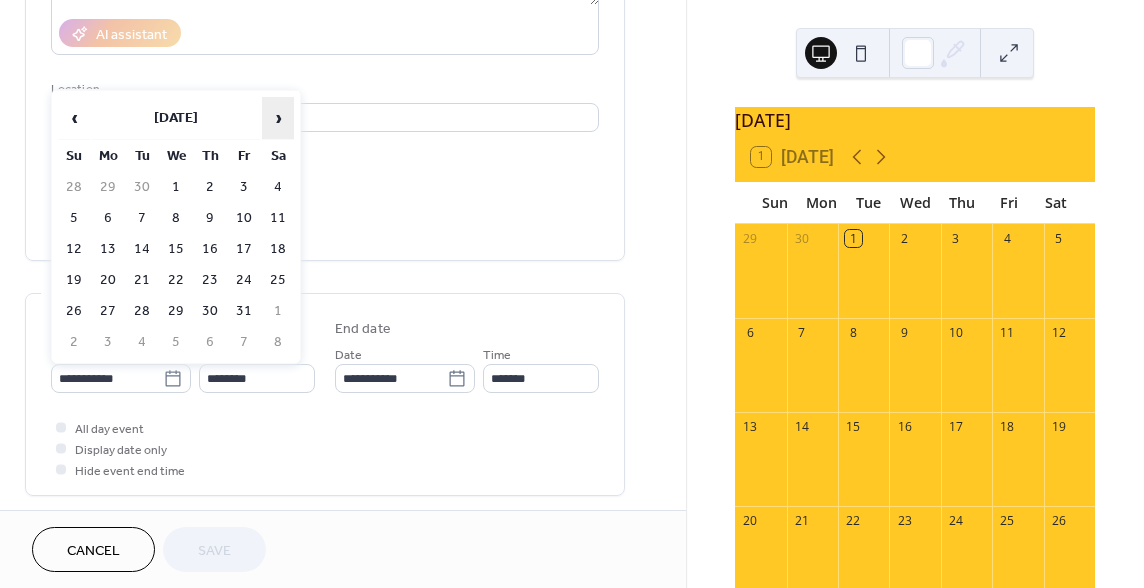 click on "›" at bounding box center (278, 118) 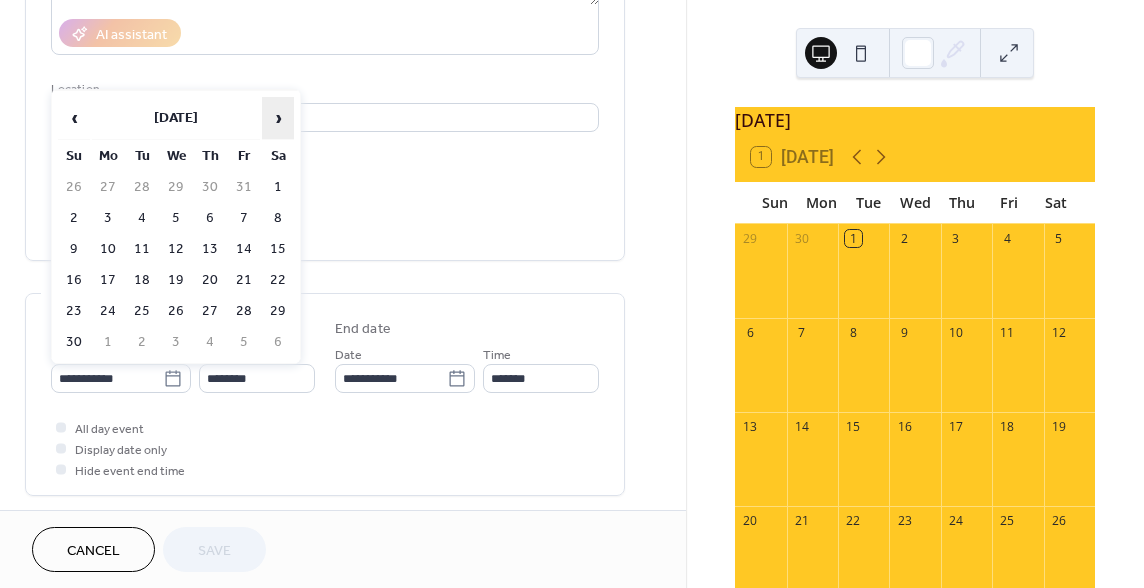 click on "›" at bounding box center (278, 118) 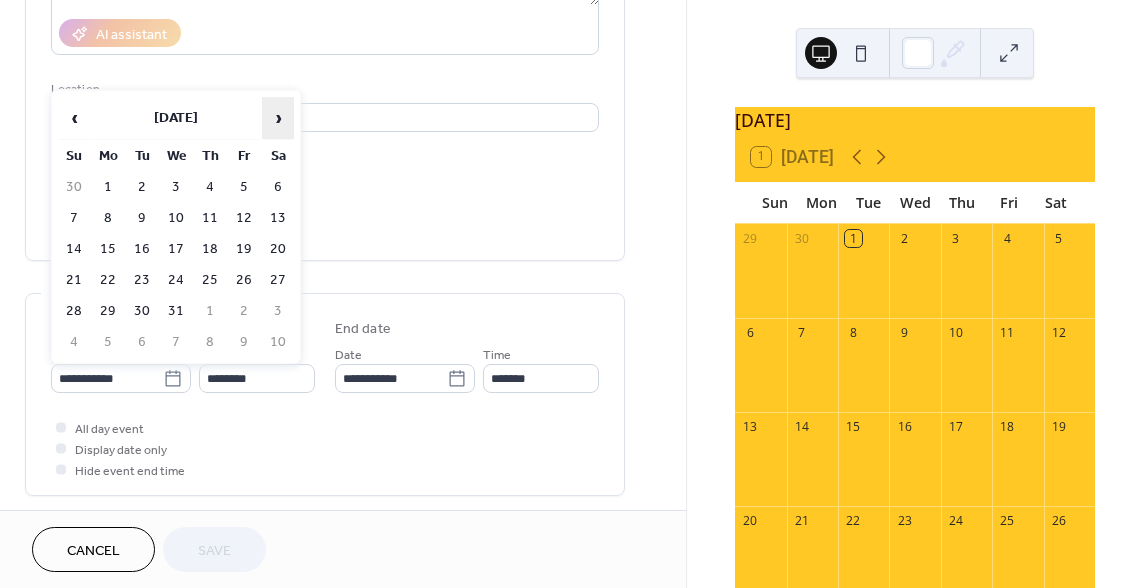 click on "›" at bounding box center (278, 118) 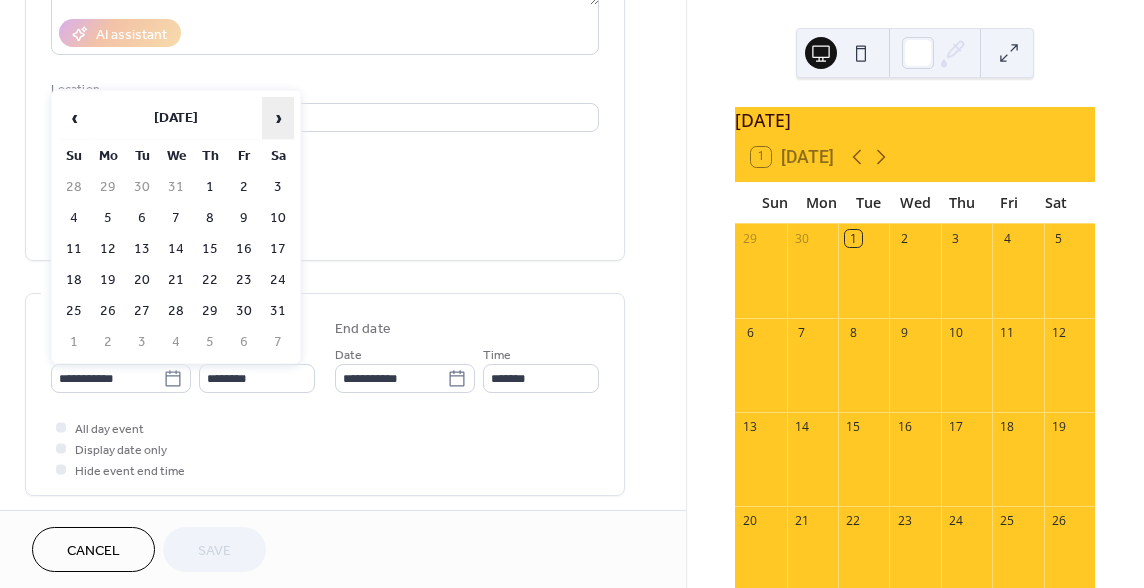 click on "›" at bounding box center (278, 118) 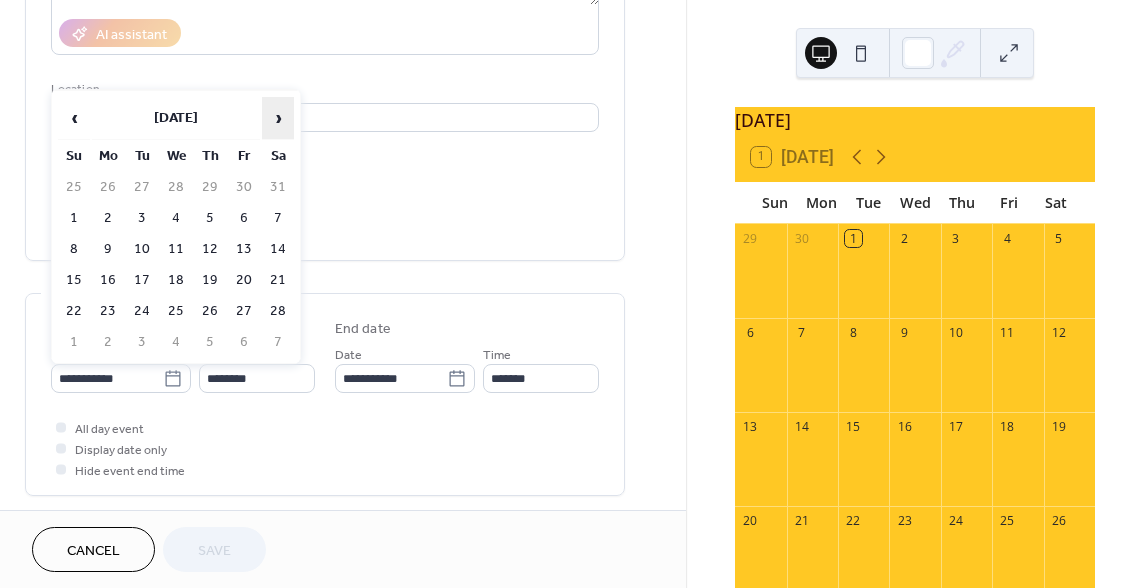 click on "›" at bounding box center [278, 118] 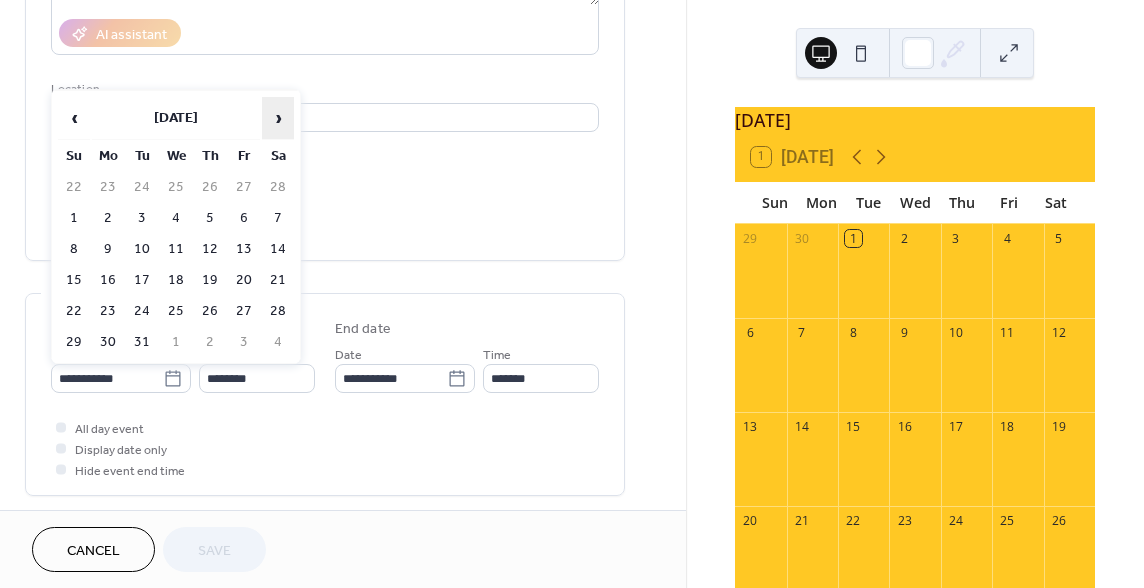 click on "›" at bounding box center (278, 118) 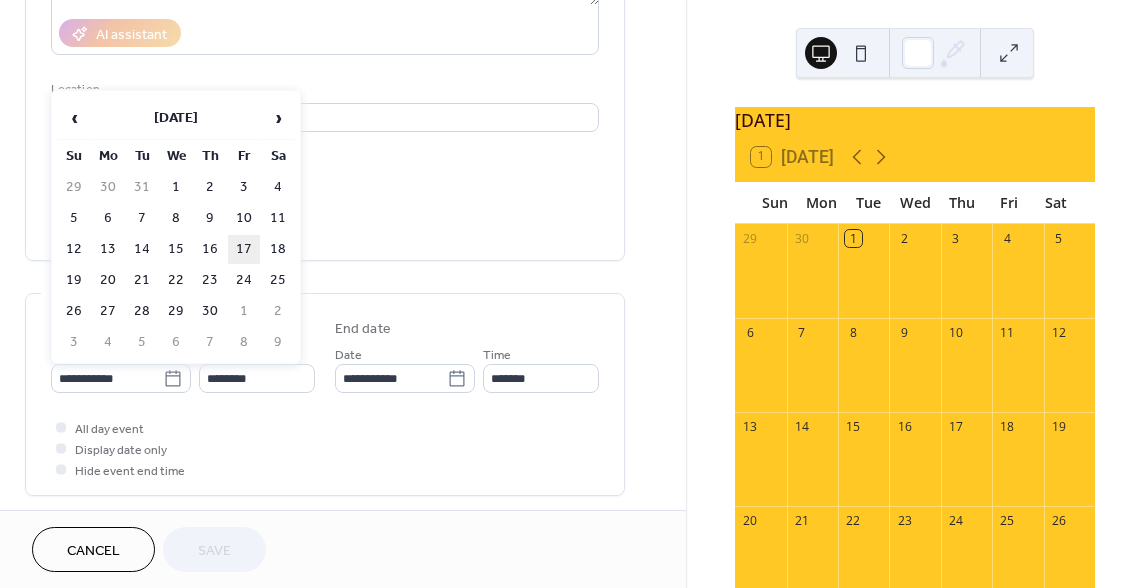 click on "17" at bounding box center [244, 249] 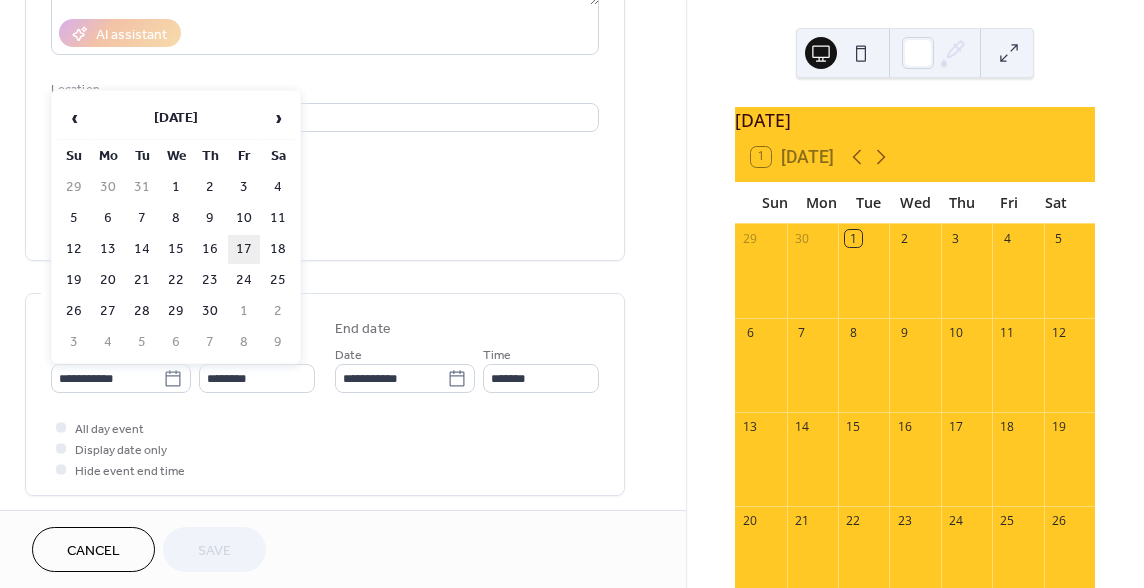 type on "**********" 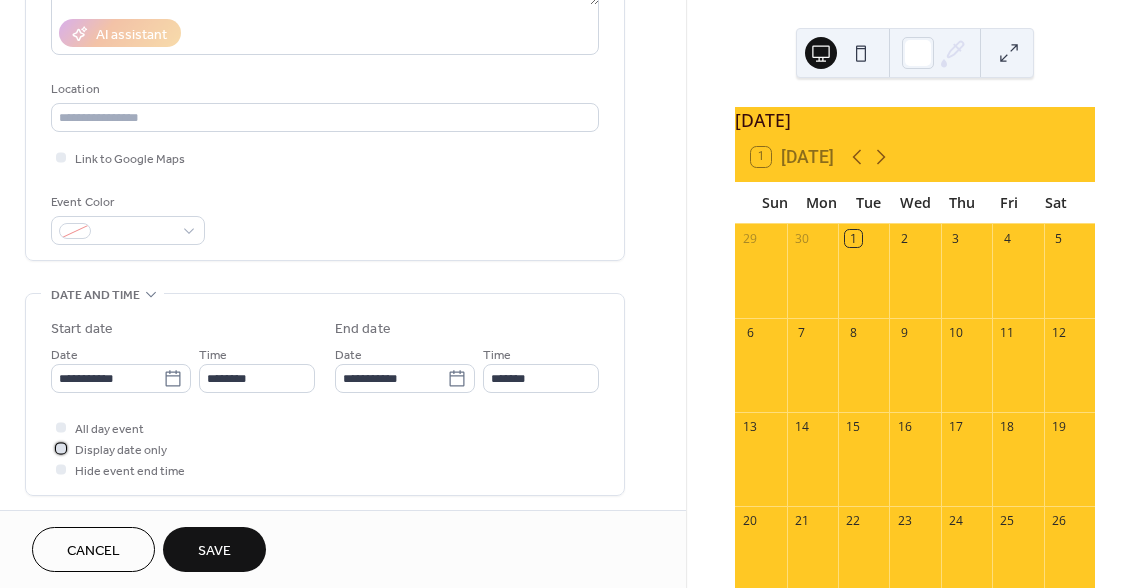 click at bounding box center (61, 448) 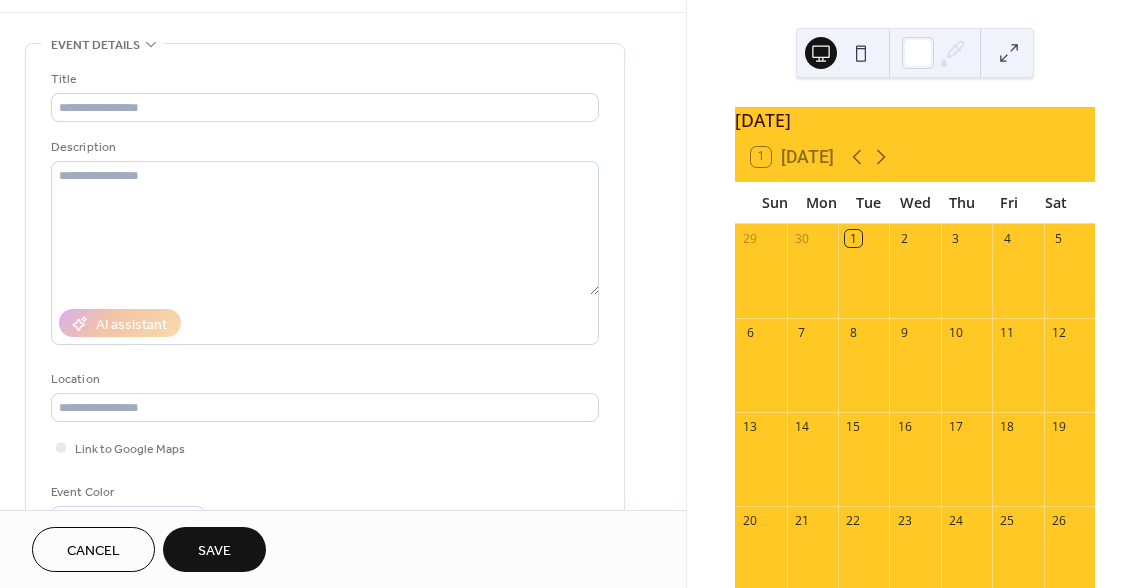 scroll, scrollTop: 65, scrollLeft: 0, axis: vertical 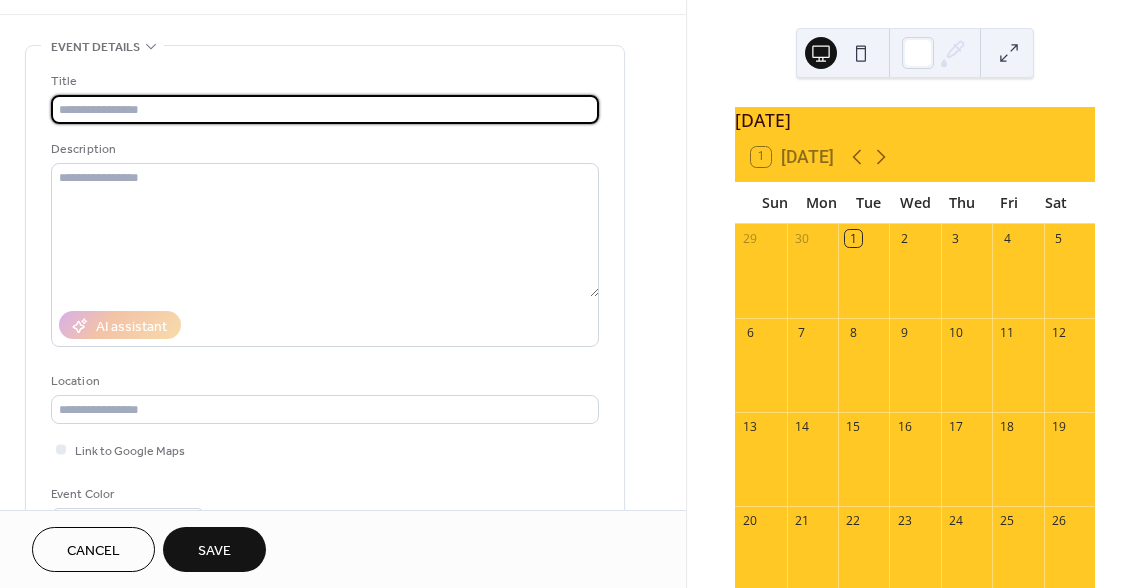 click at bounding box center (325, 109) 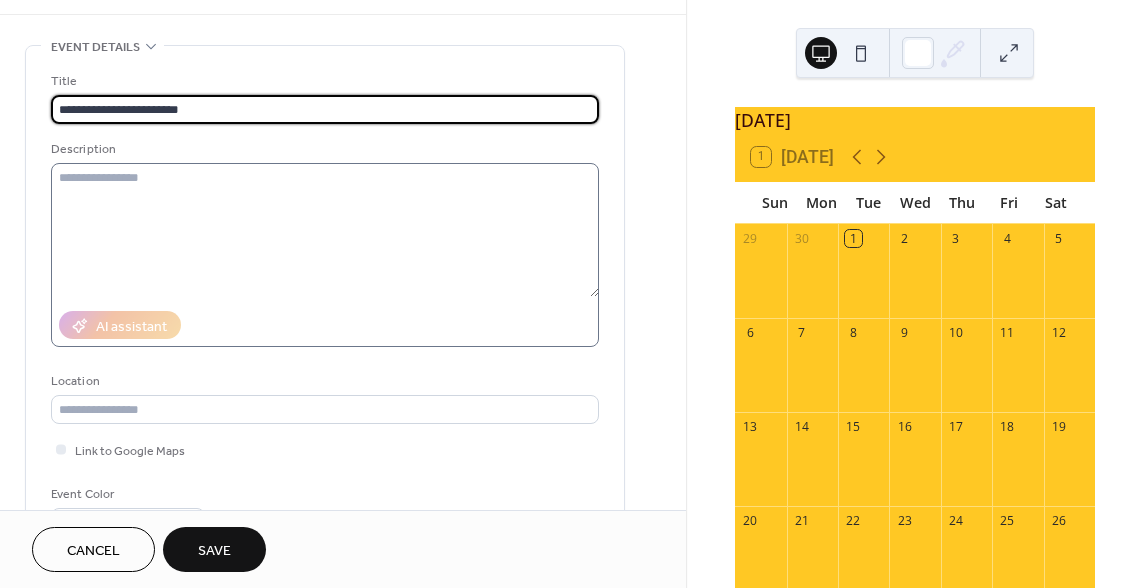 type on "**********" 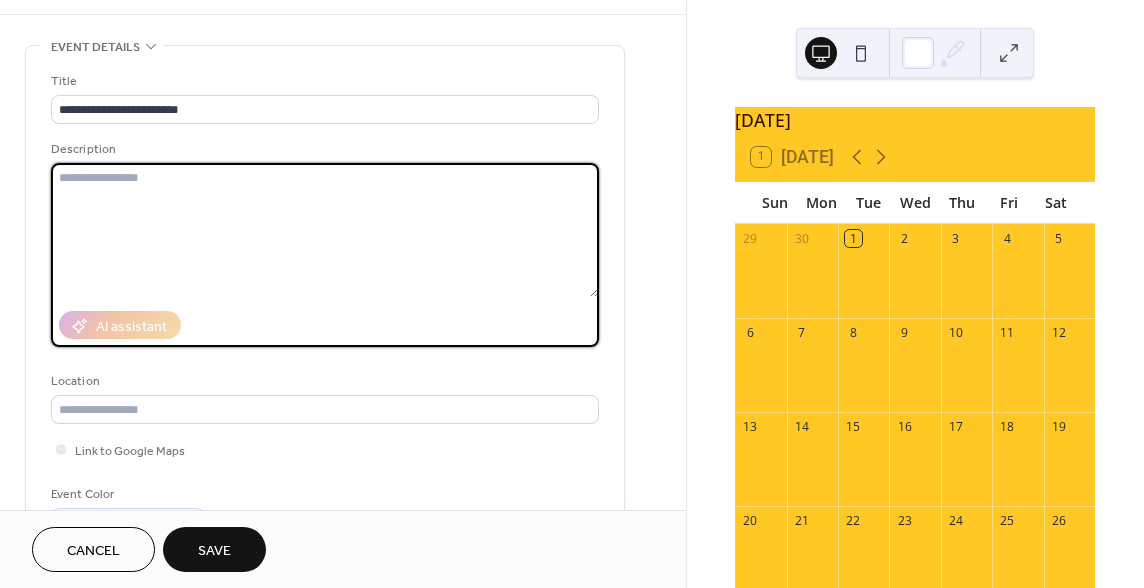 click at bounding box center (325, 230) 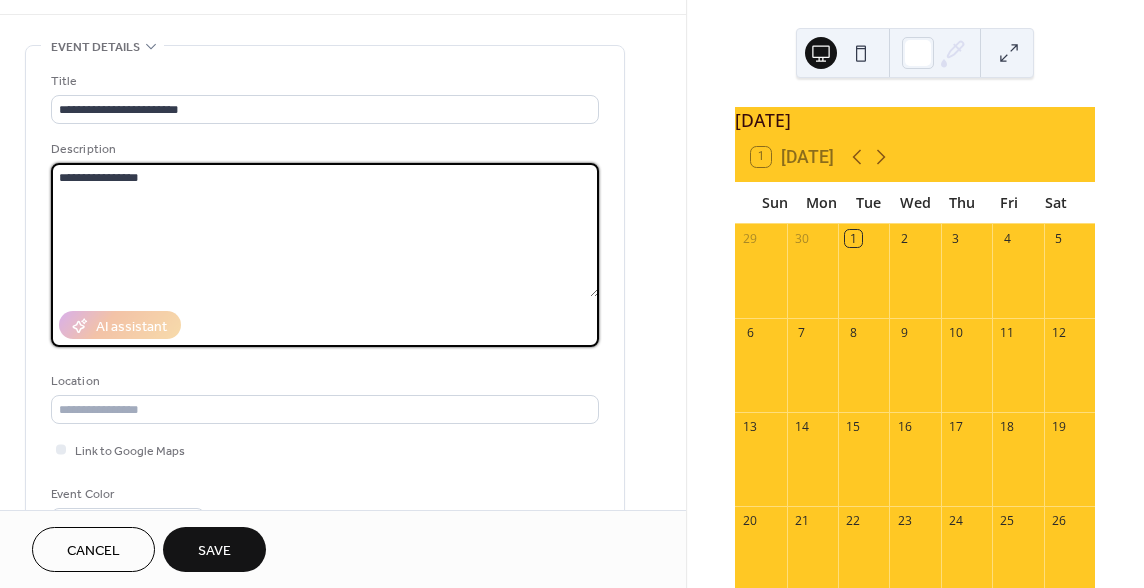 type on "**********" 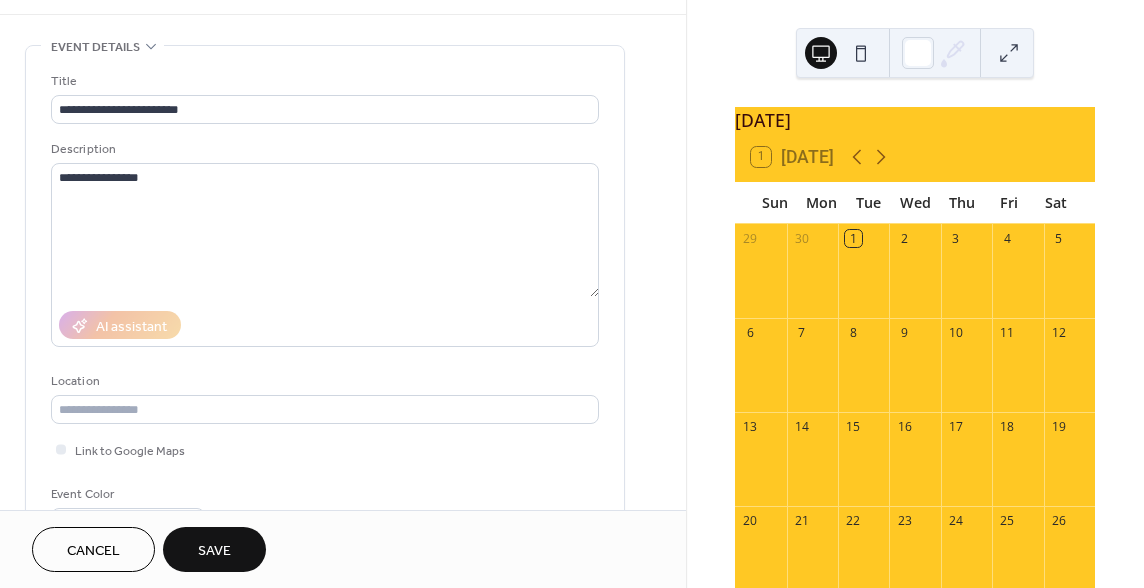 click on "Save" at bounding box center [214, 551] 